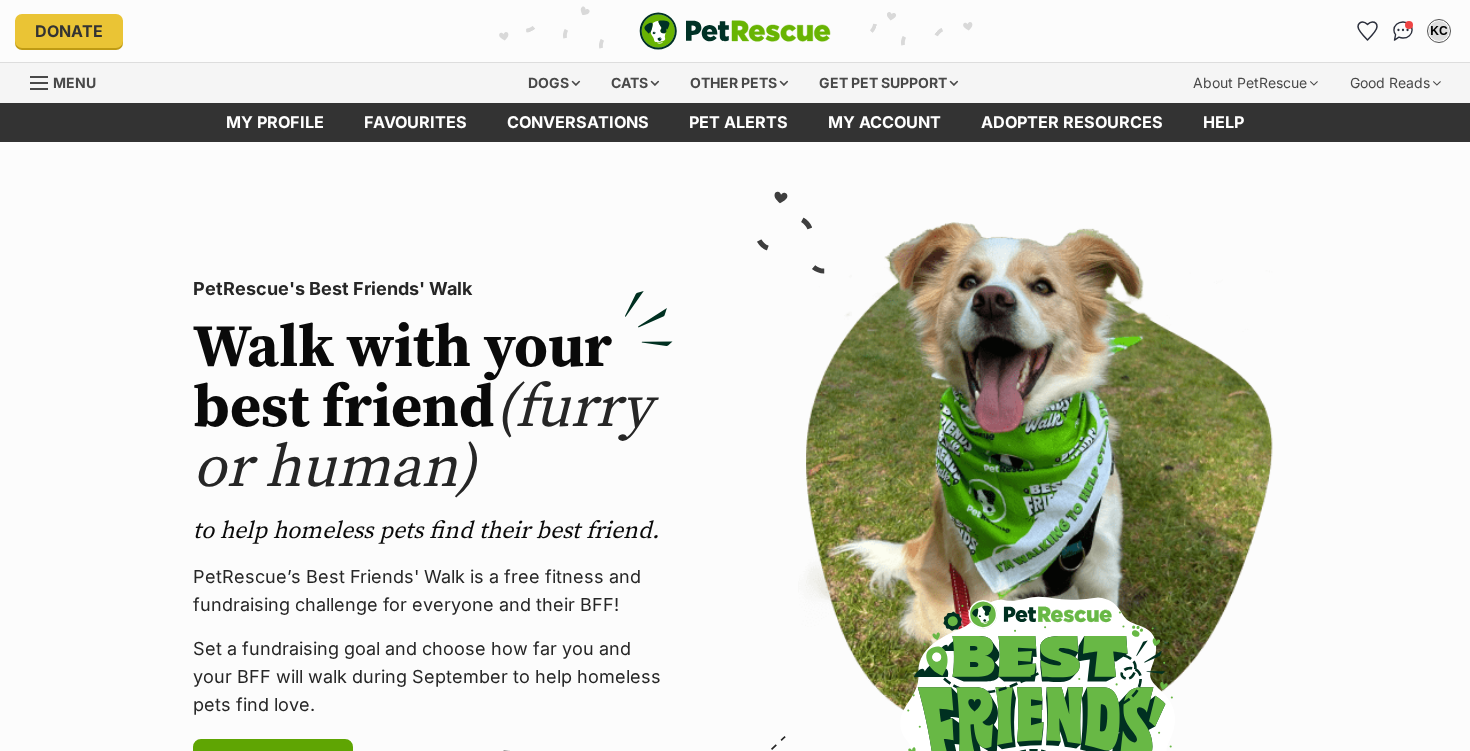 scroll, scrollTop: 0, scrollLeft: 0, axis: both 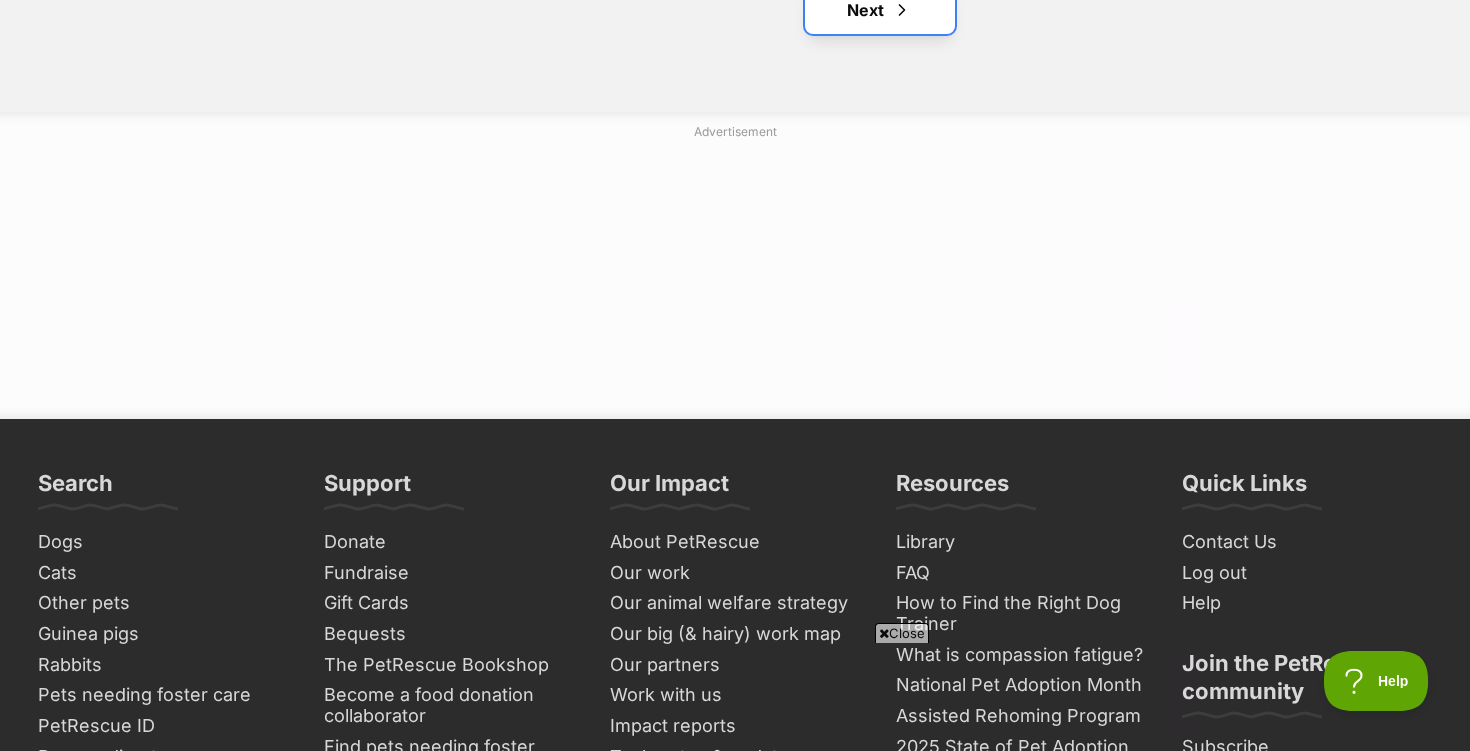click at bounding box center [902, 10] 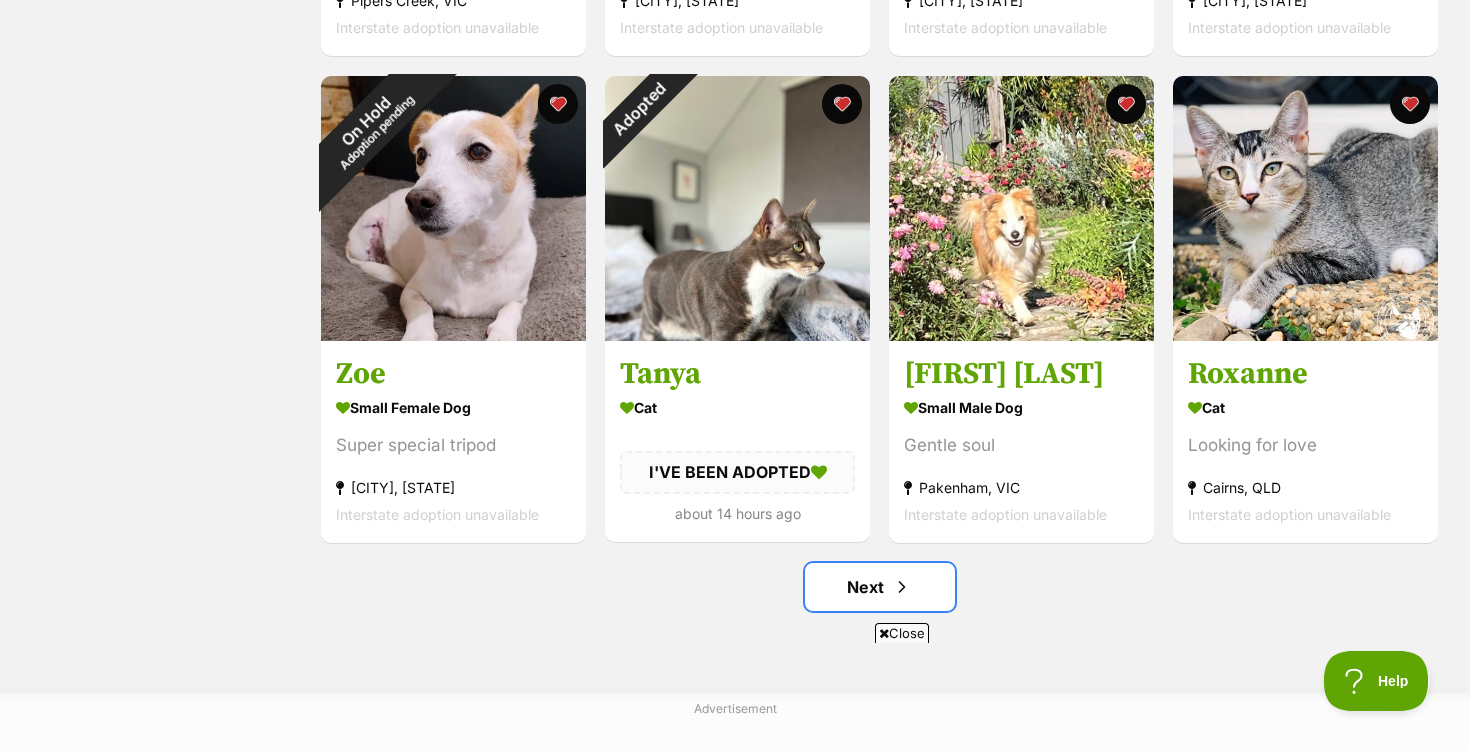 scroll, scrollTop: 2277, scrollLeft: 0, axis: vertical 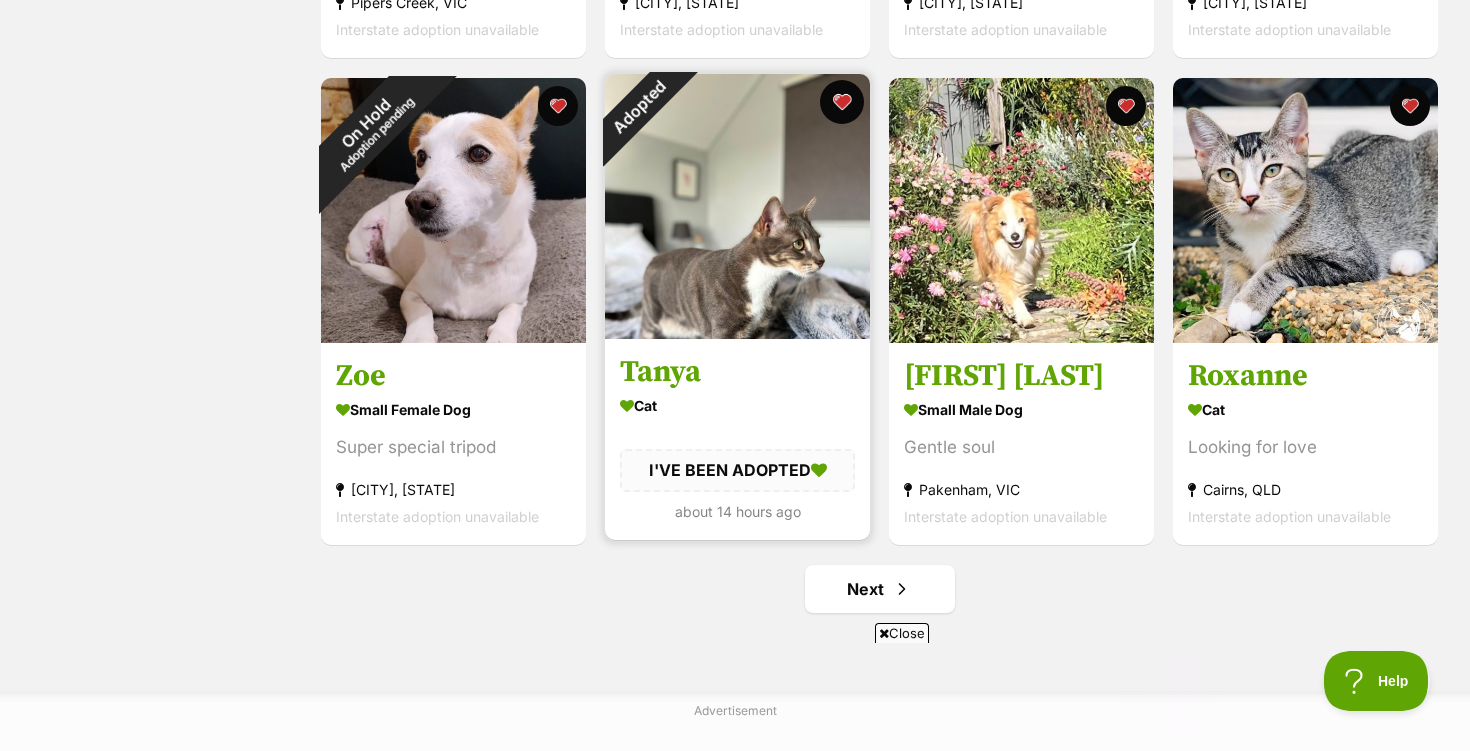 click at bounding box center [842, 102] 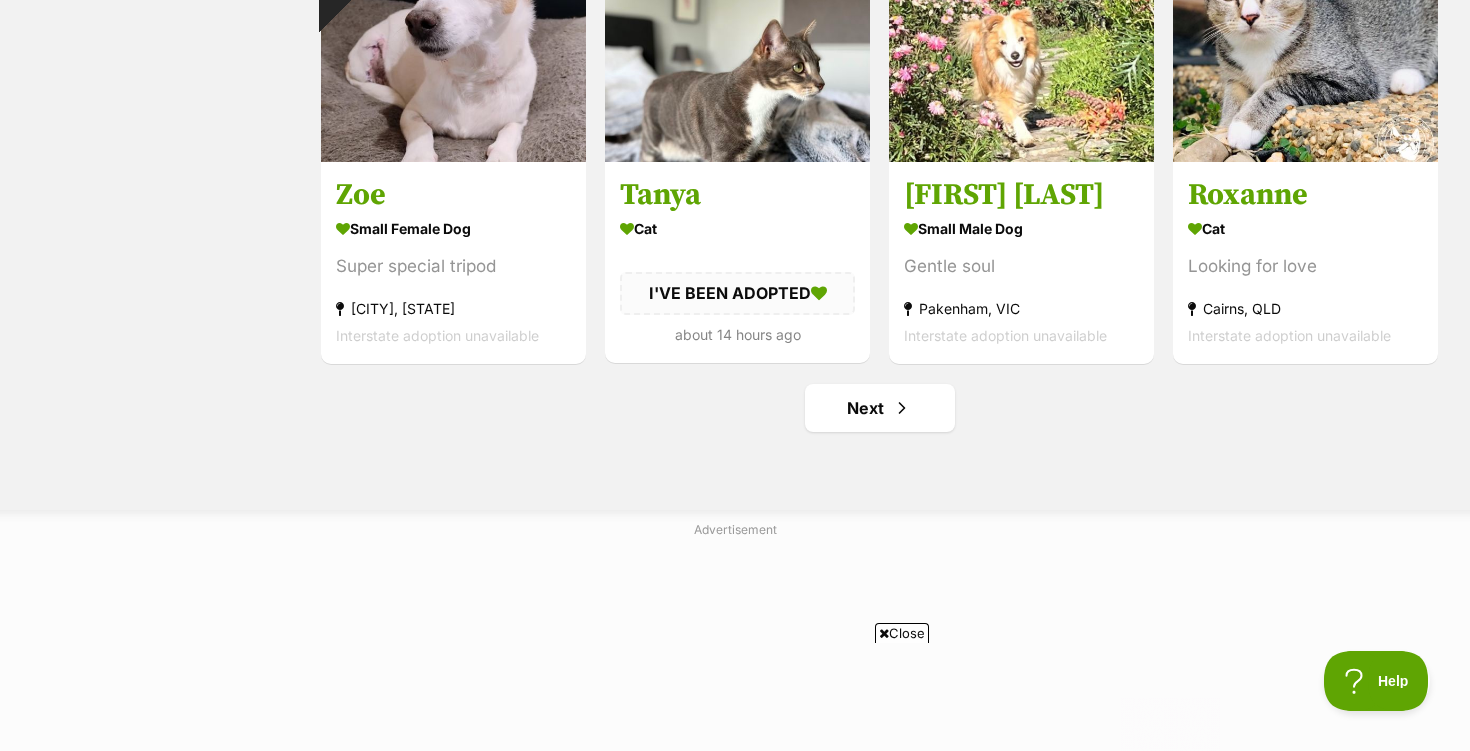 scroll, scrollTop: 2466, scrollLeft: 0, axis: vertical 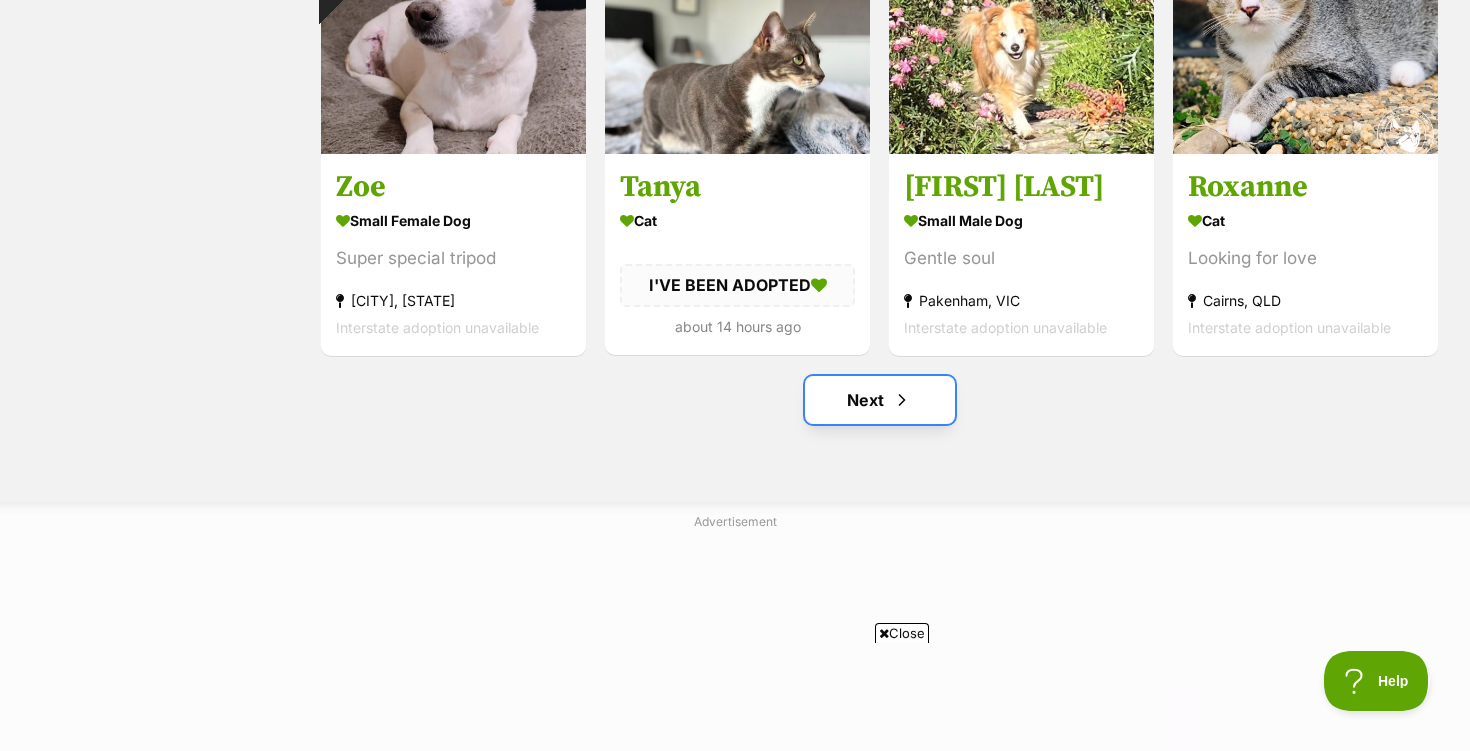 click on "Next" at bounding box center (880, 400) 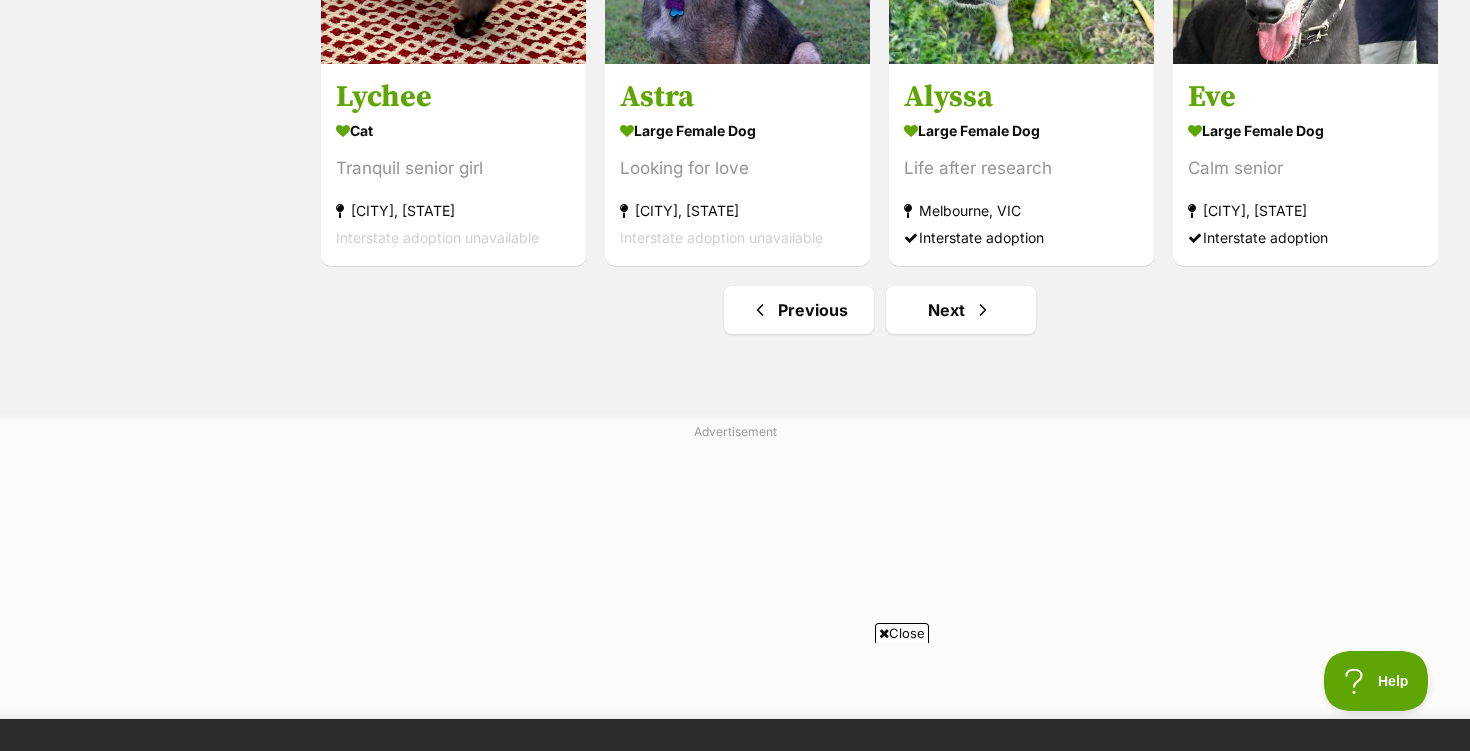 scroll, scrollTop: 2558, scrollLeft: 0, axis: vertical 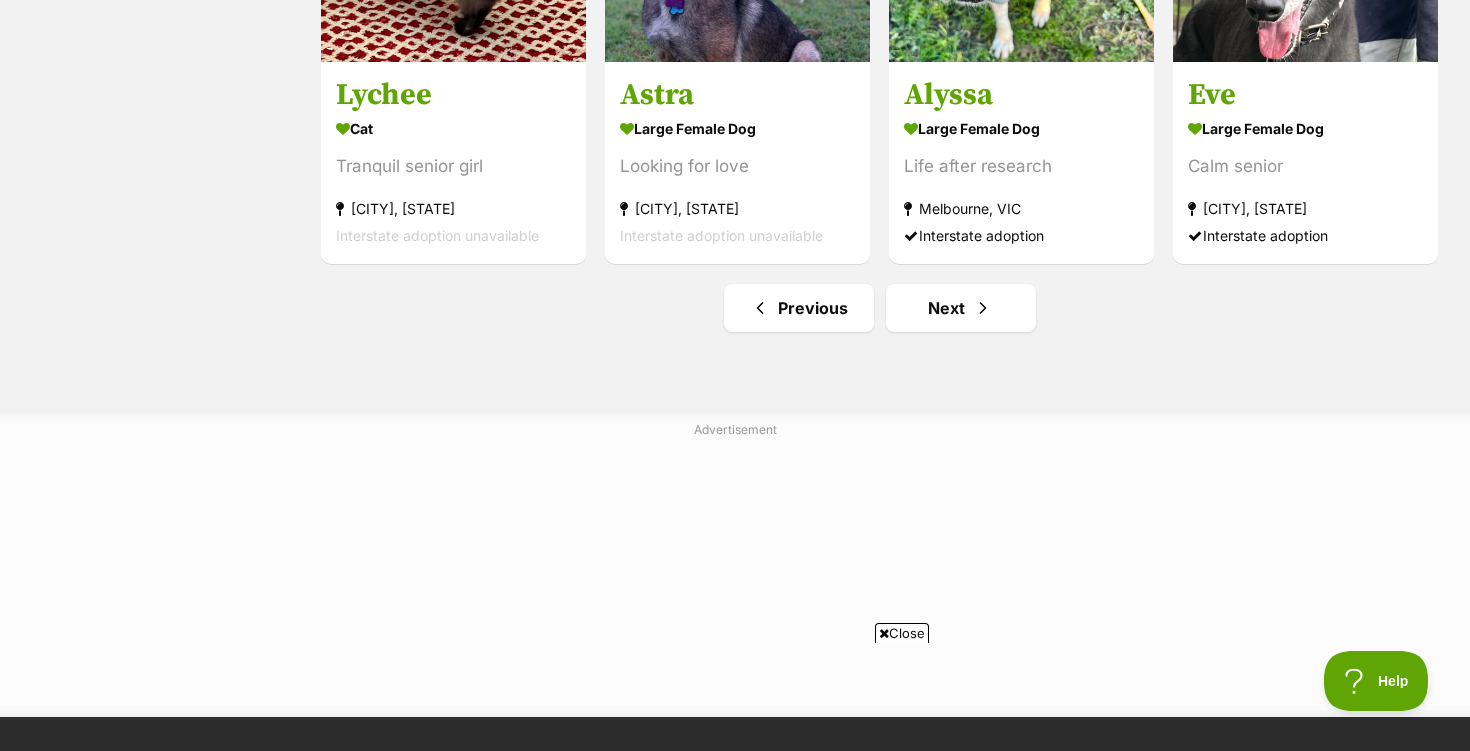 click at bounding box center (1021, -71) 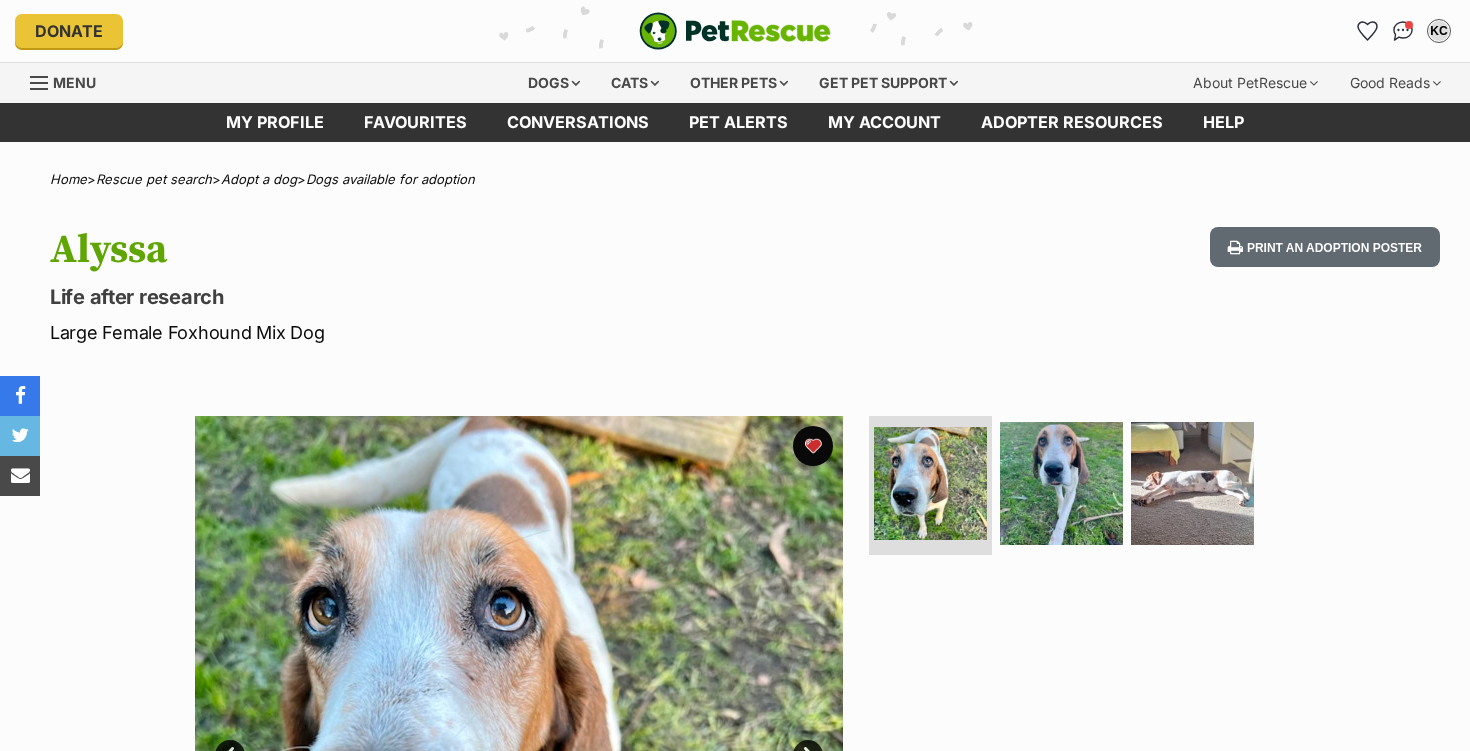 scroll, scrollTop: 0, scrollLeft: 0, axis: both 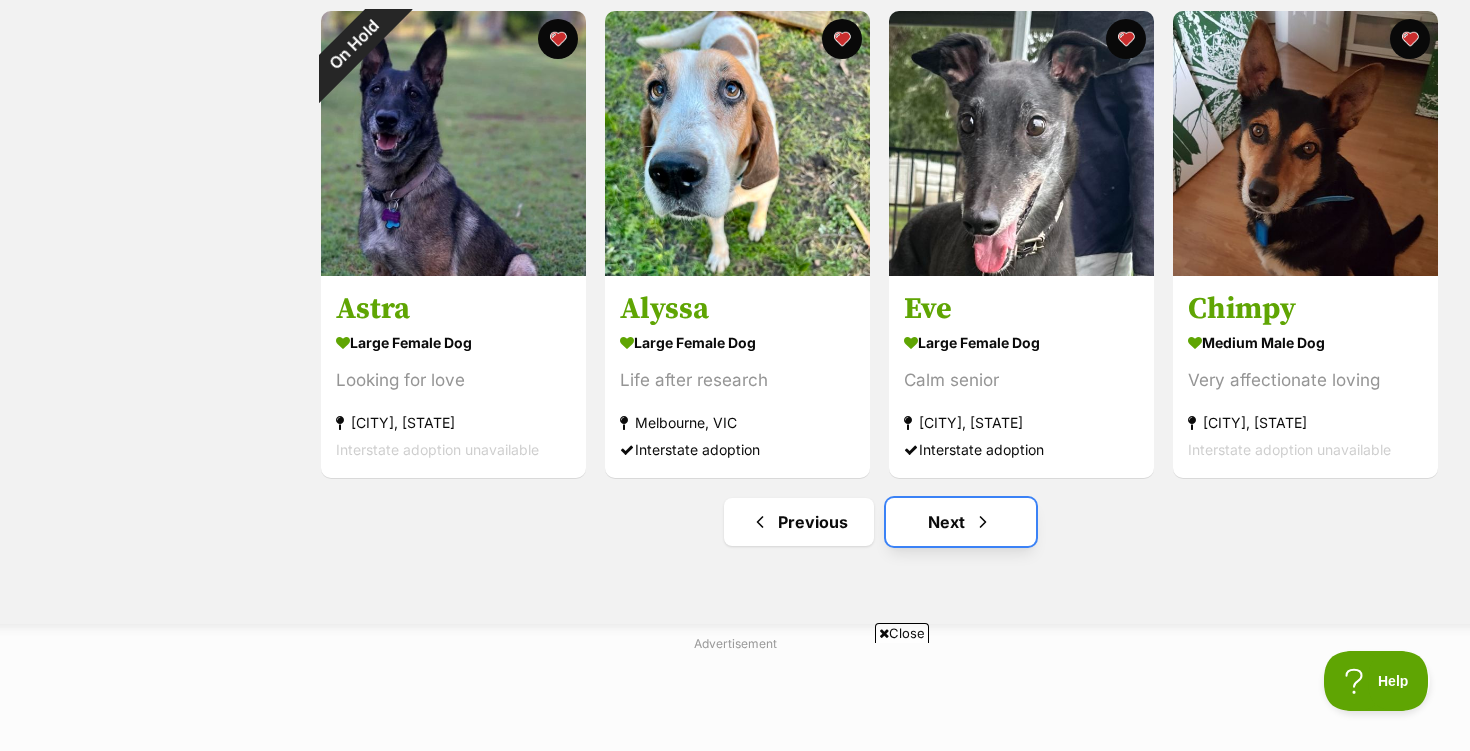 click on "Next" at bounding box center (961, 522) 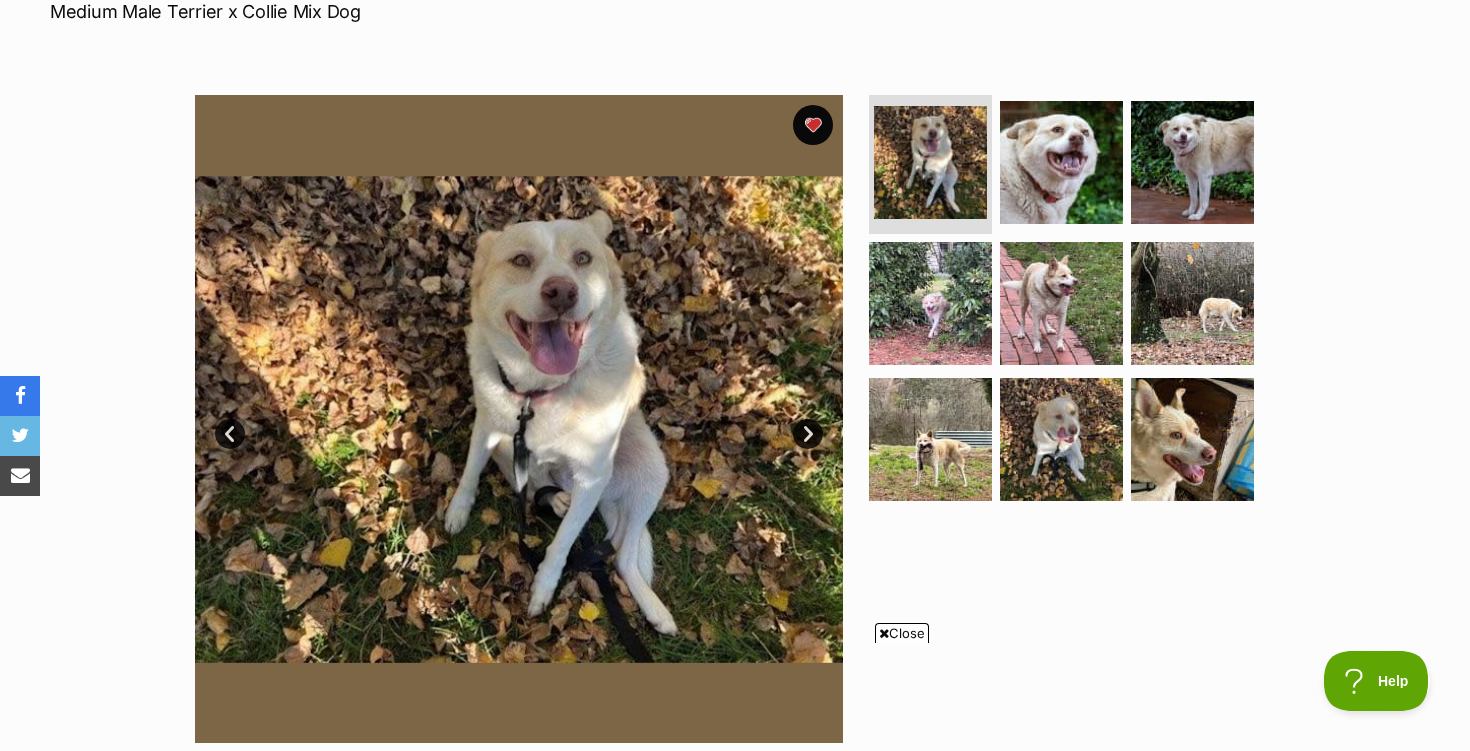 scroll, scrollTop: 318, scrollLeft: 0, axis: vertical 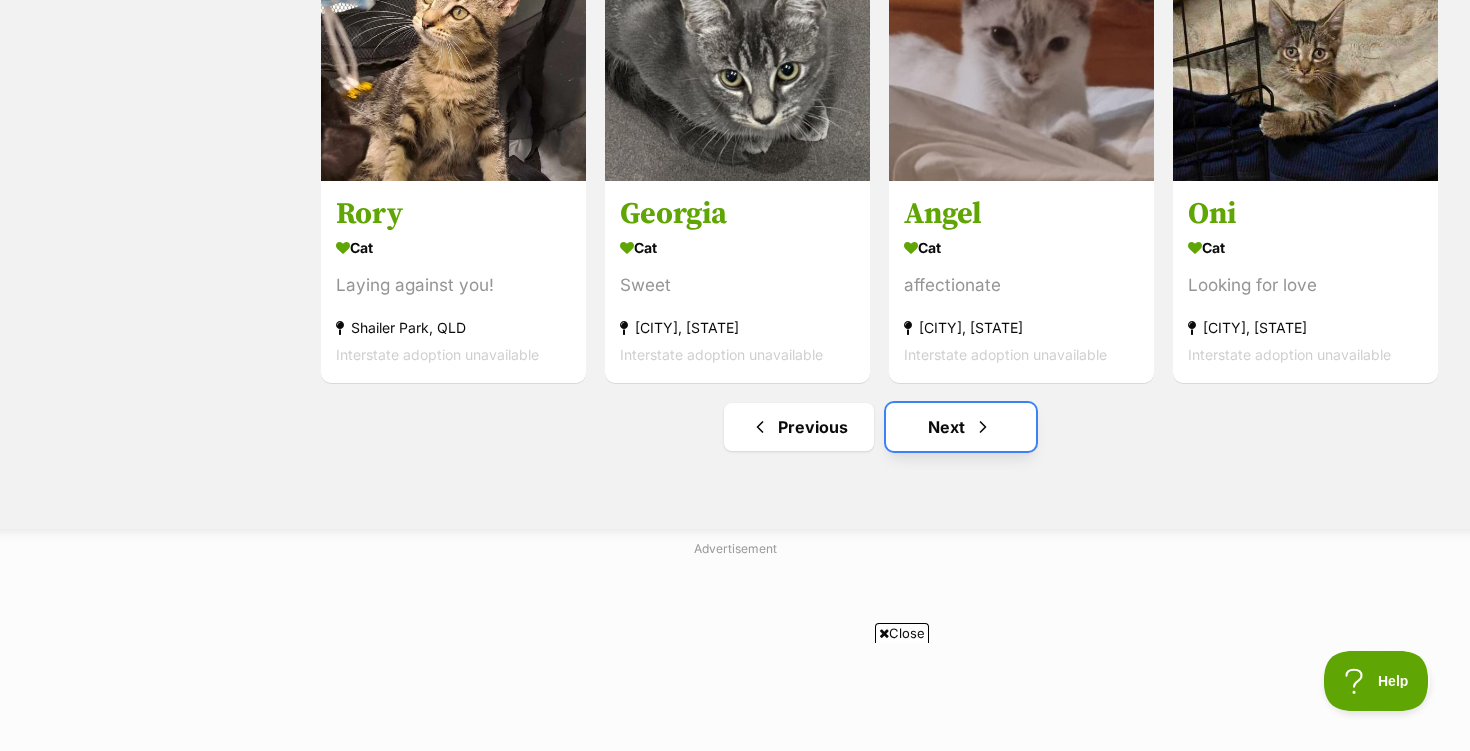click on "Next" at bounding box center (961, 427) 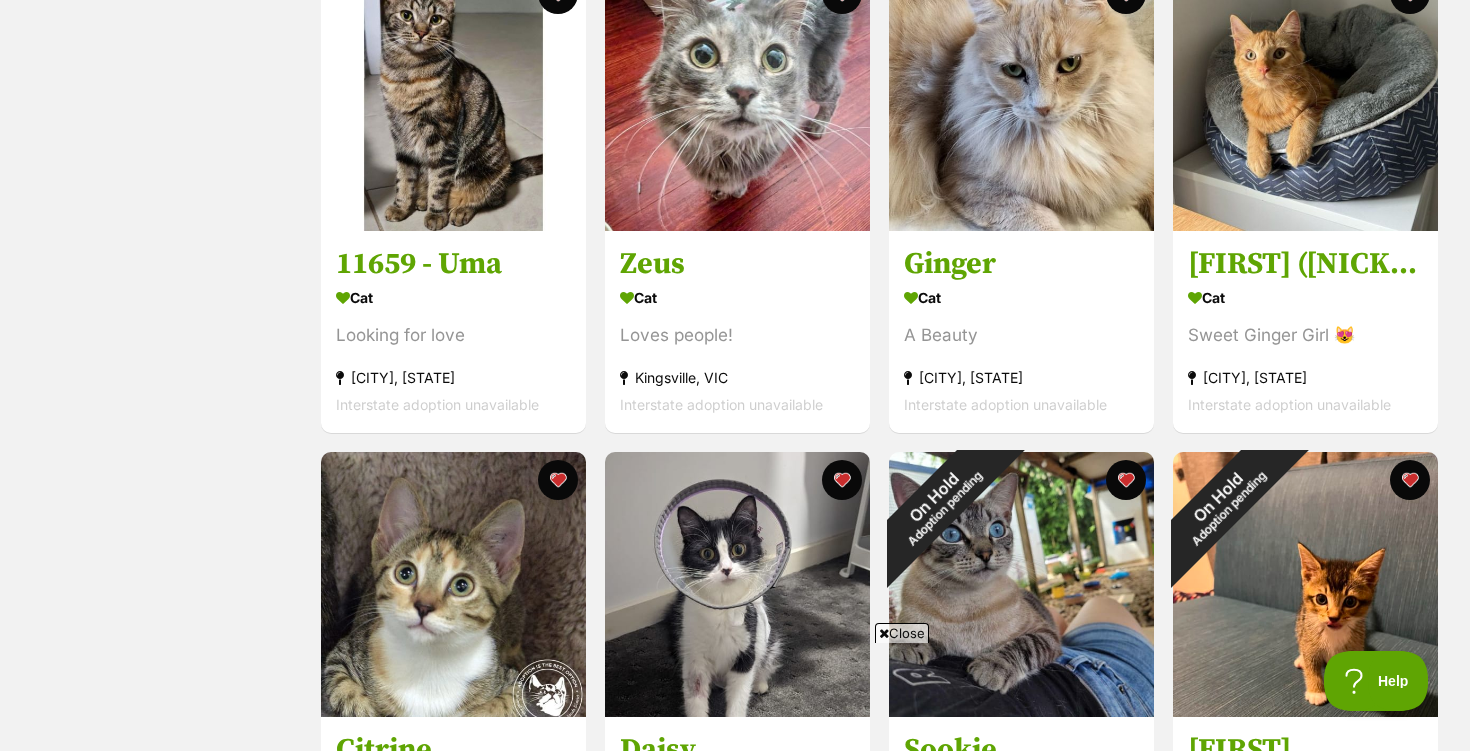 scroll, scrollTop: 1447, scrollLeft: 0, axis: vertical 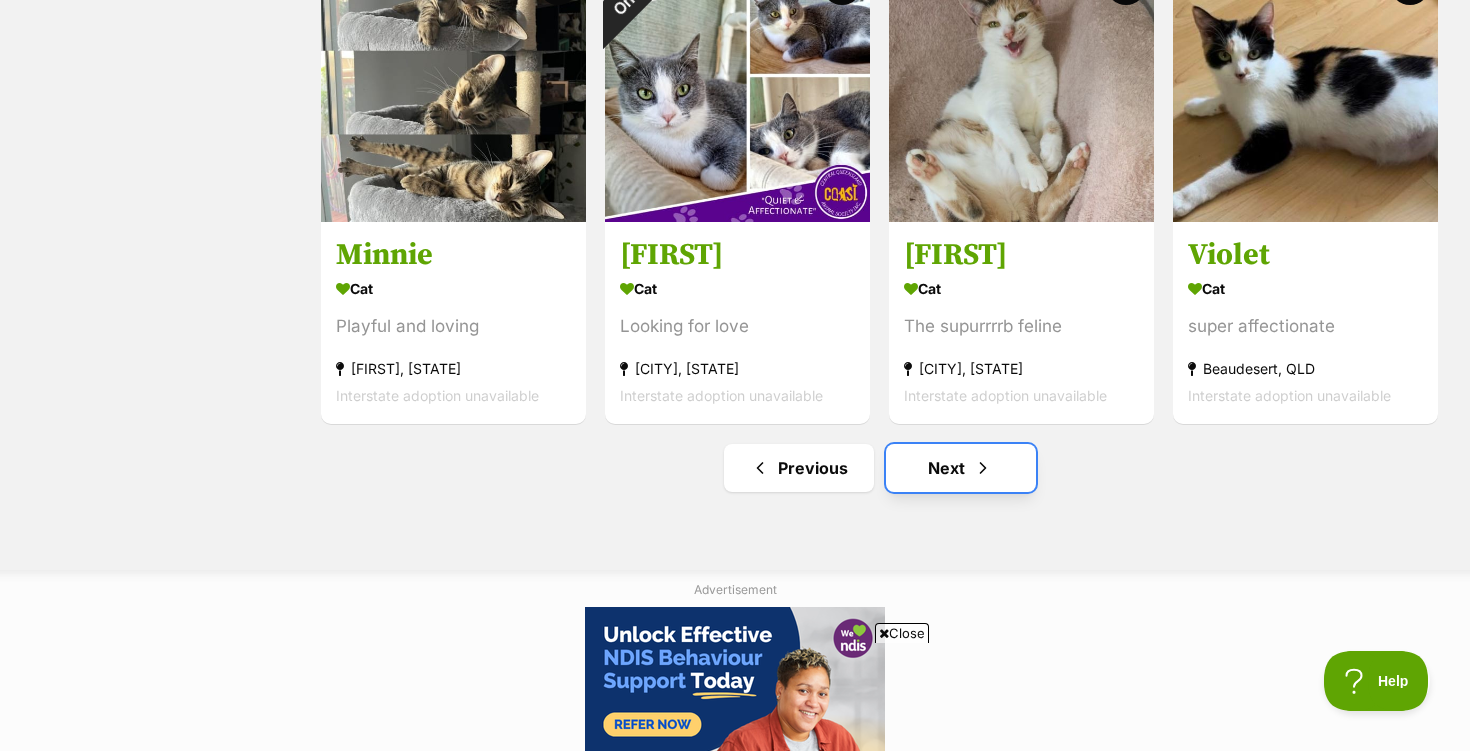 click on "Next" at bounding box center (961, 468) 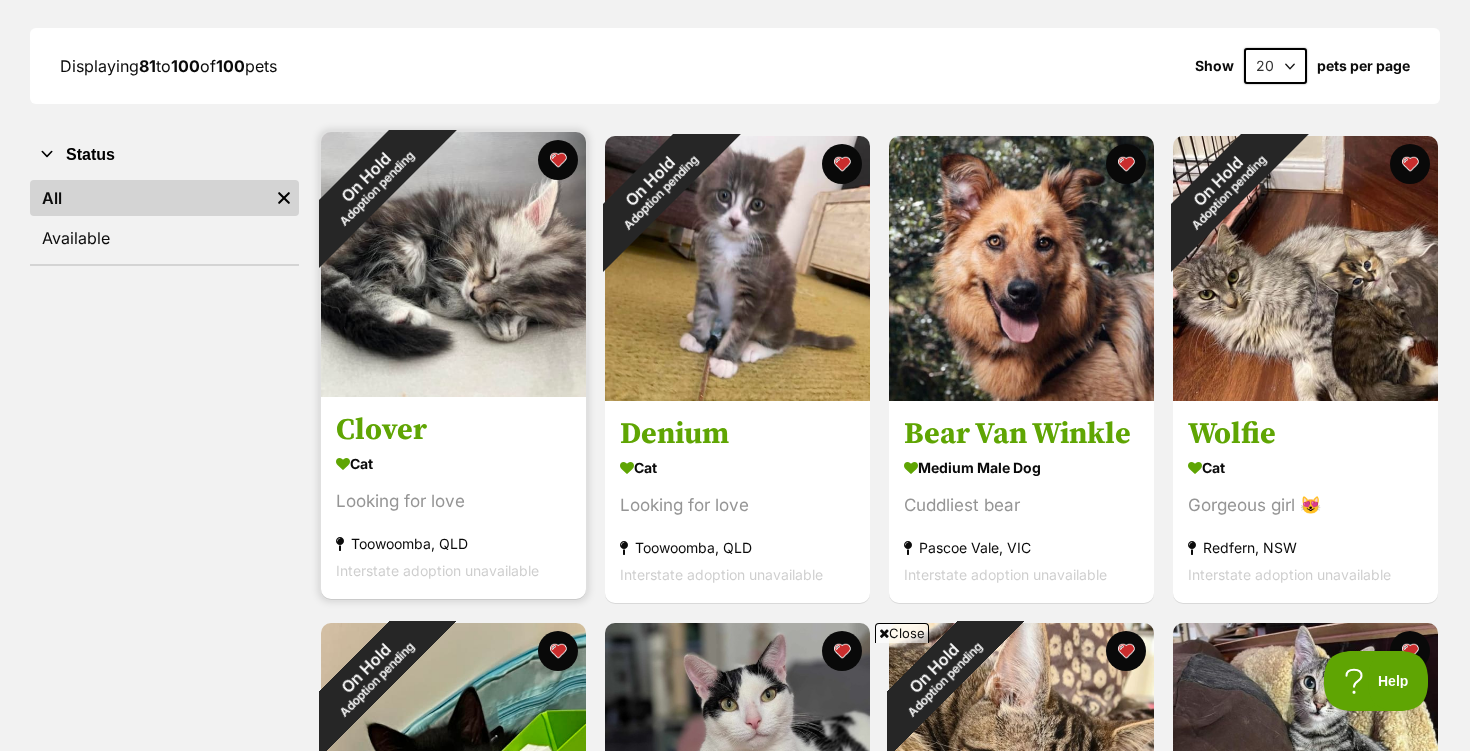 scroll, scrollTop: 0, scrollLeft: 0, axis: both 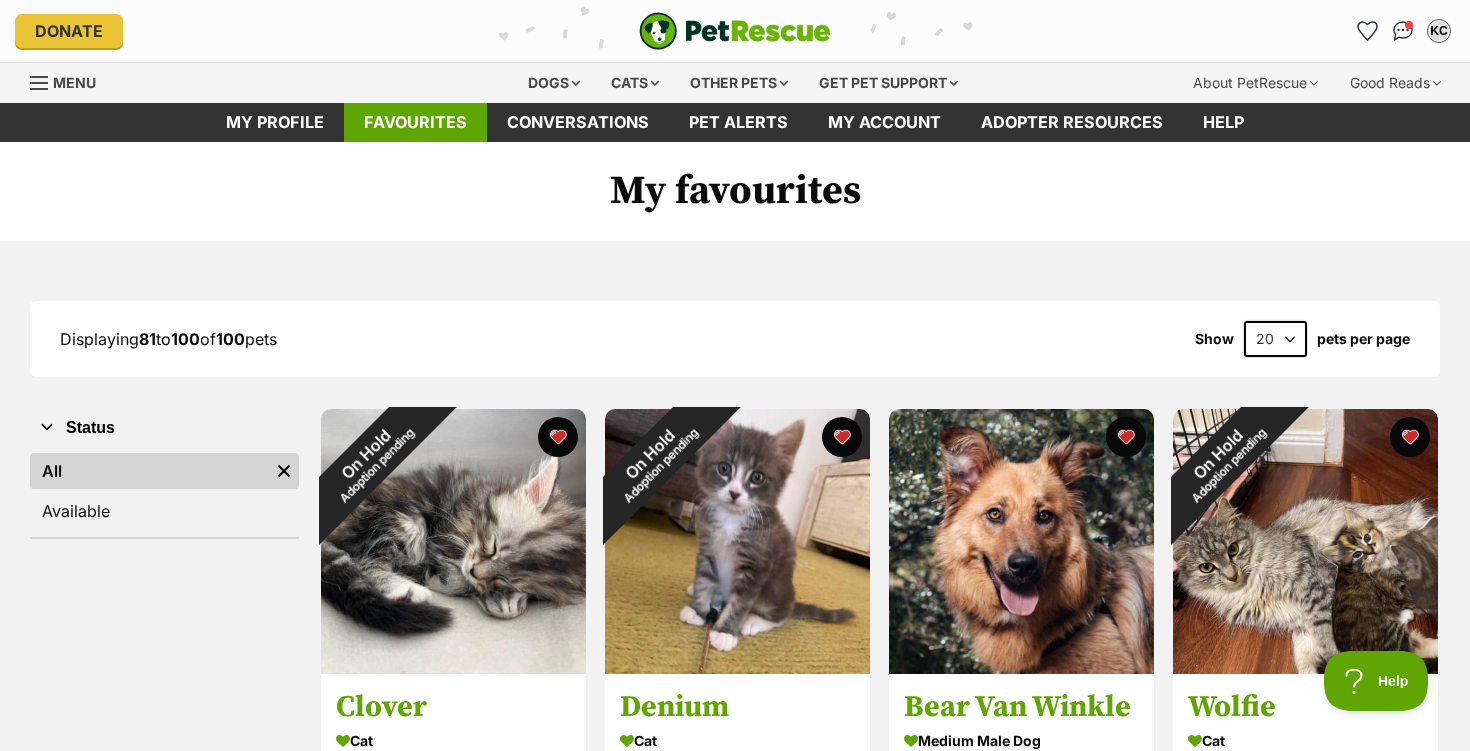 click on "Favourites" at bounding box center (415, 122) 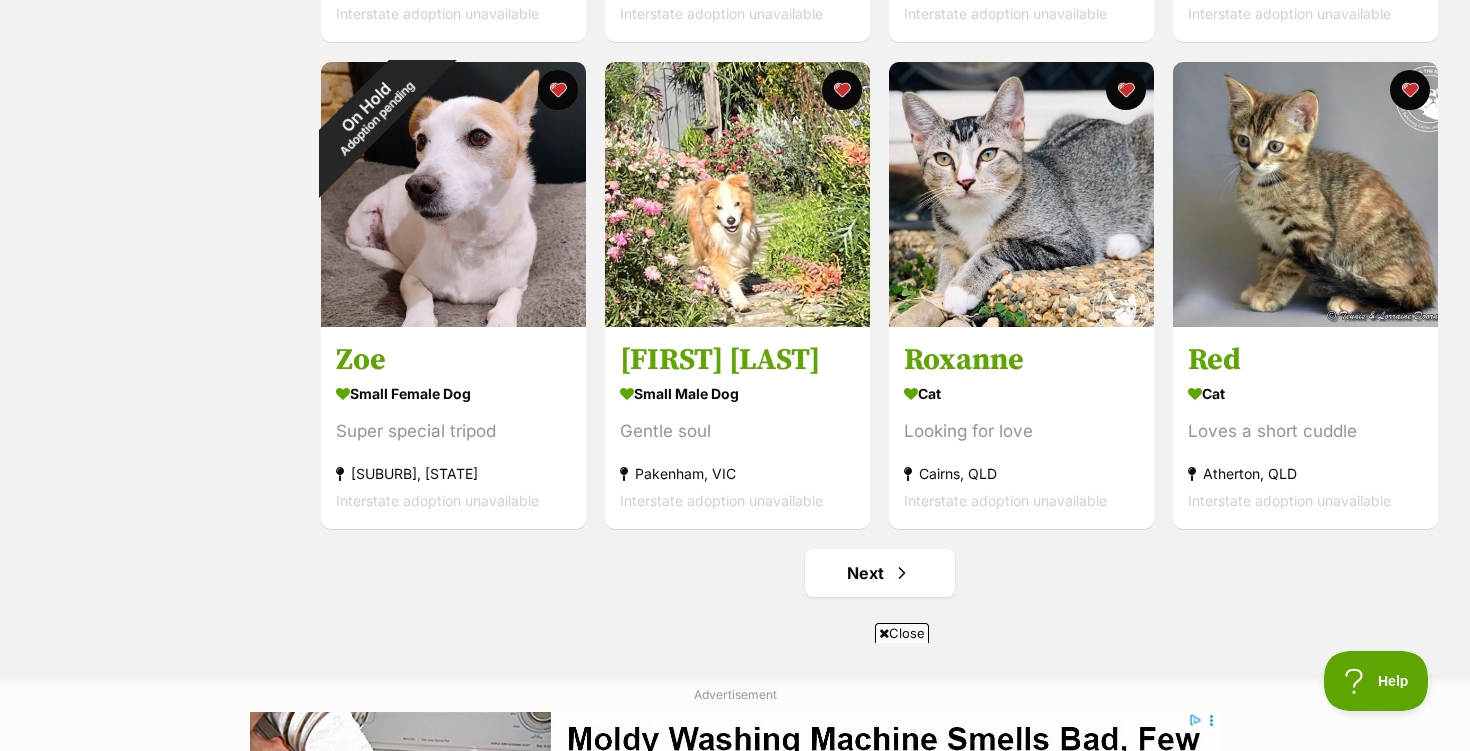 scroll, scrollTop: 2286, scrollLeft: 0, axis: vertical 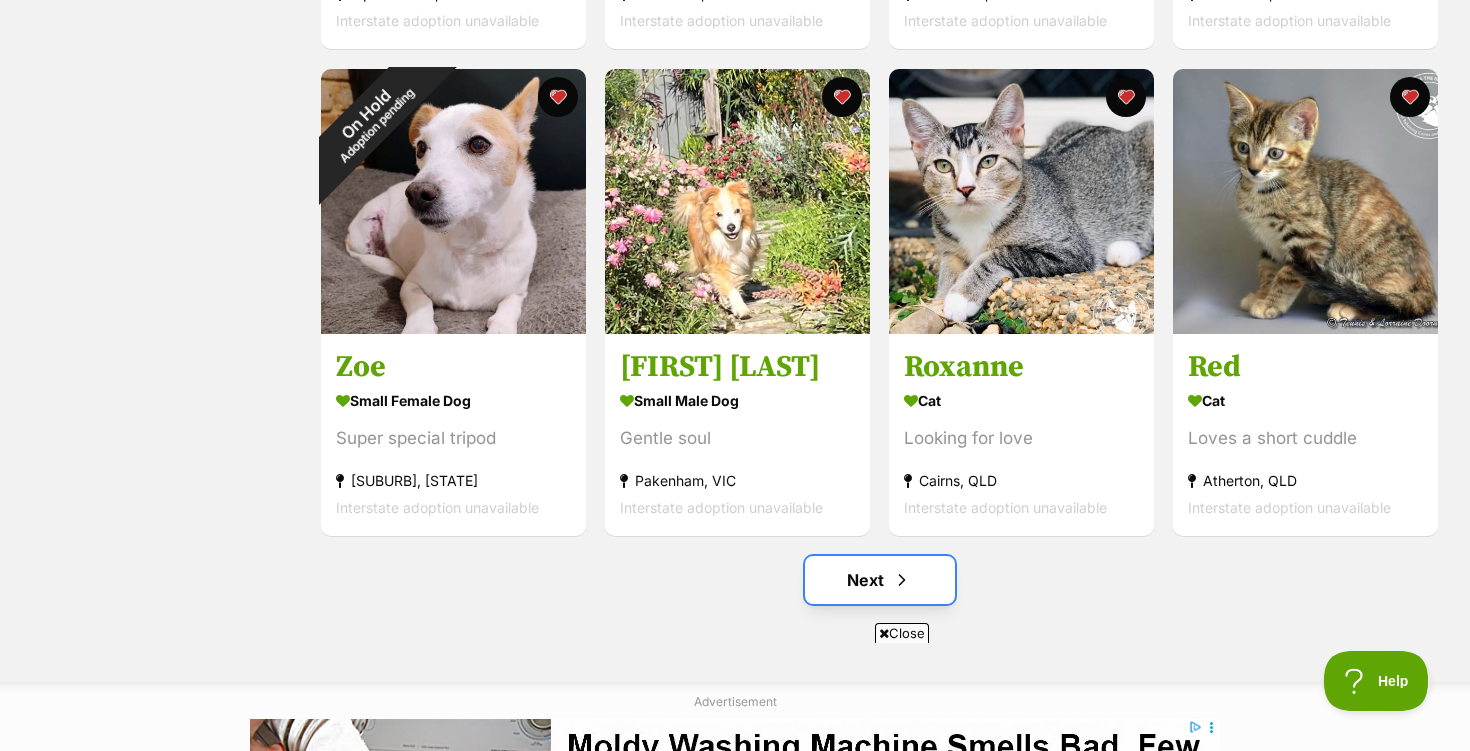 click on "Next" at bounding box center [880, 580] 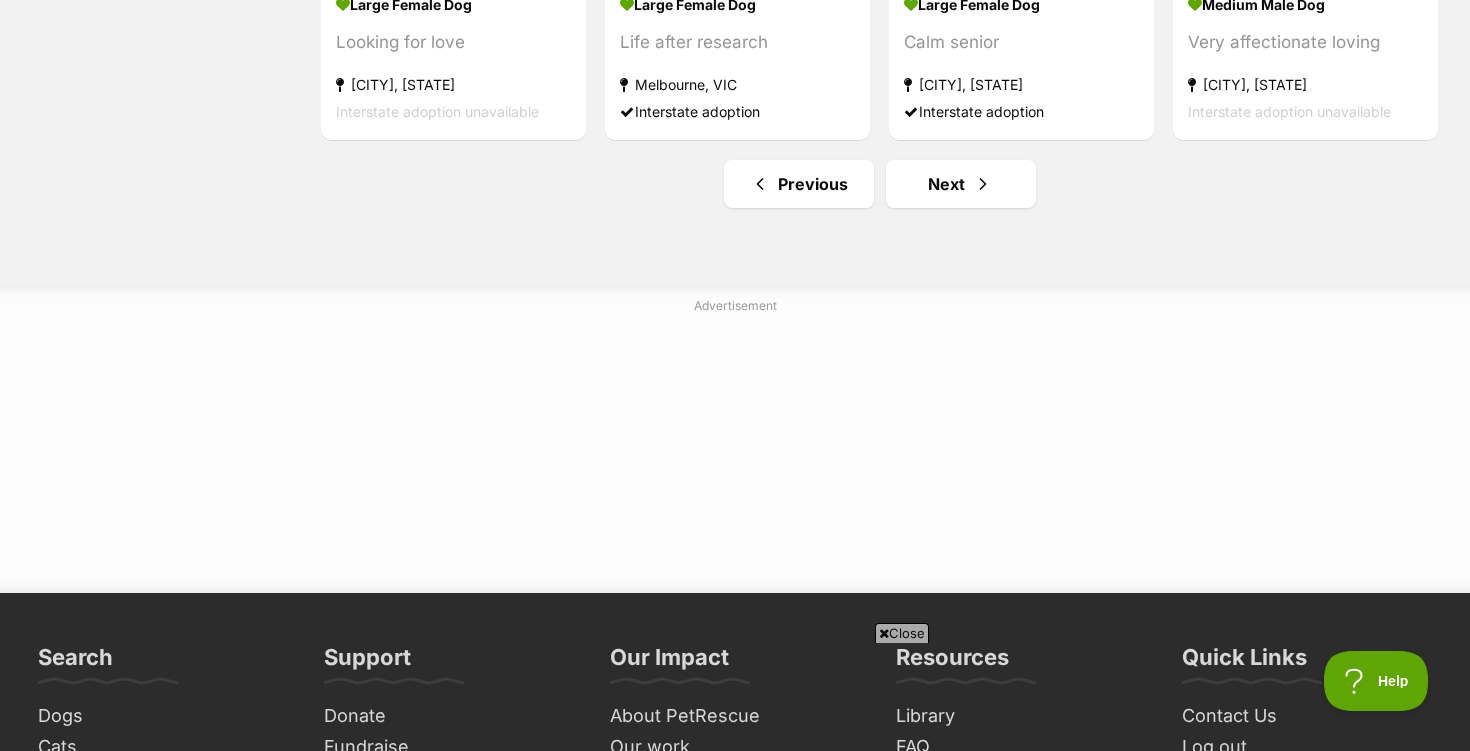 scroll, scrollTop: 2685, scrollLeft: 0, axis: vertical 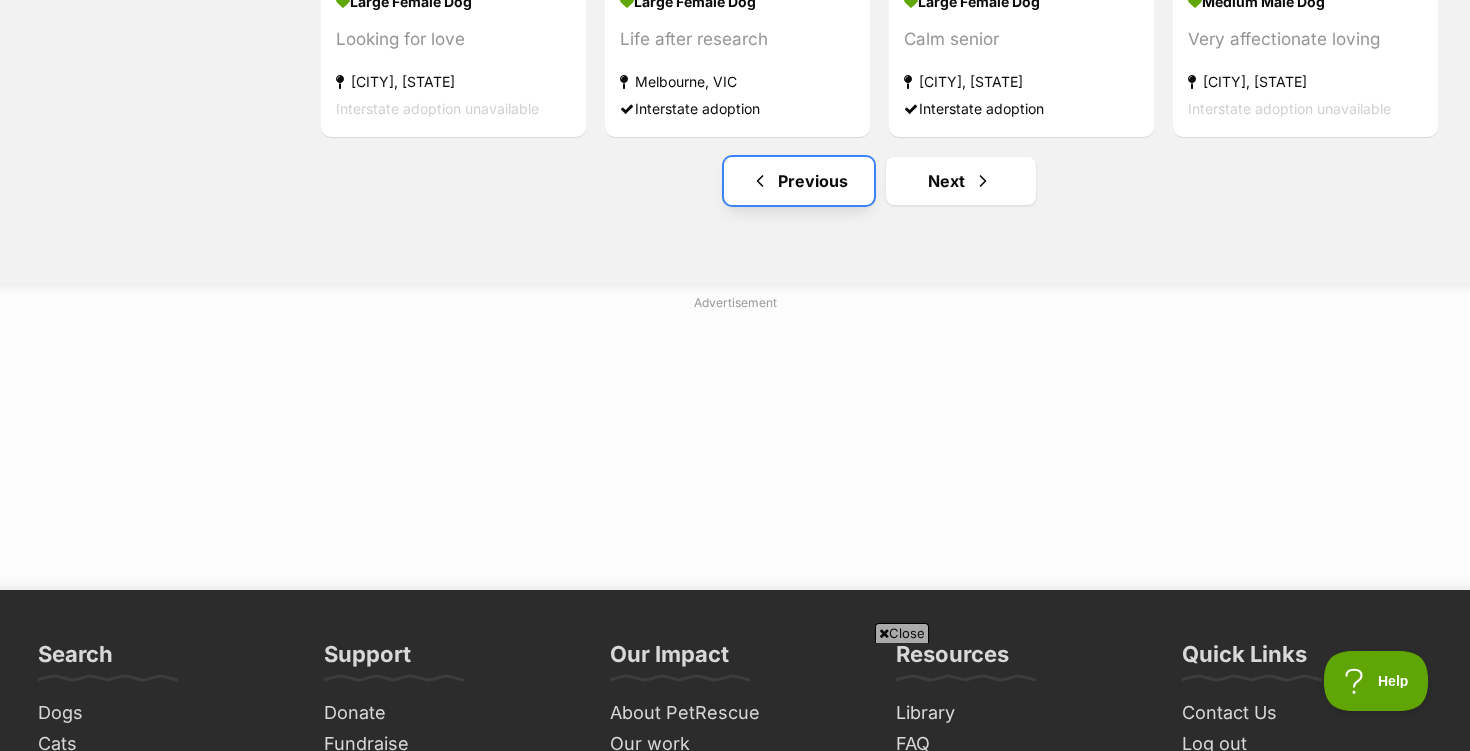 click on "Previous" at bounding box center (799, 181) 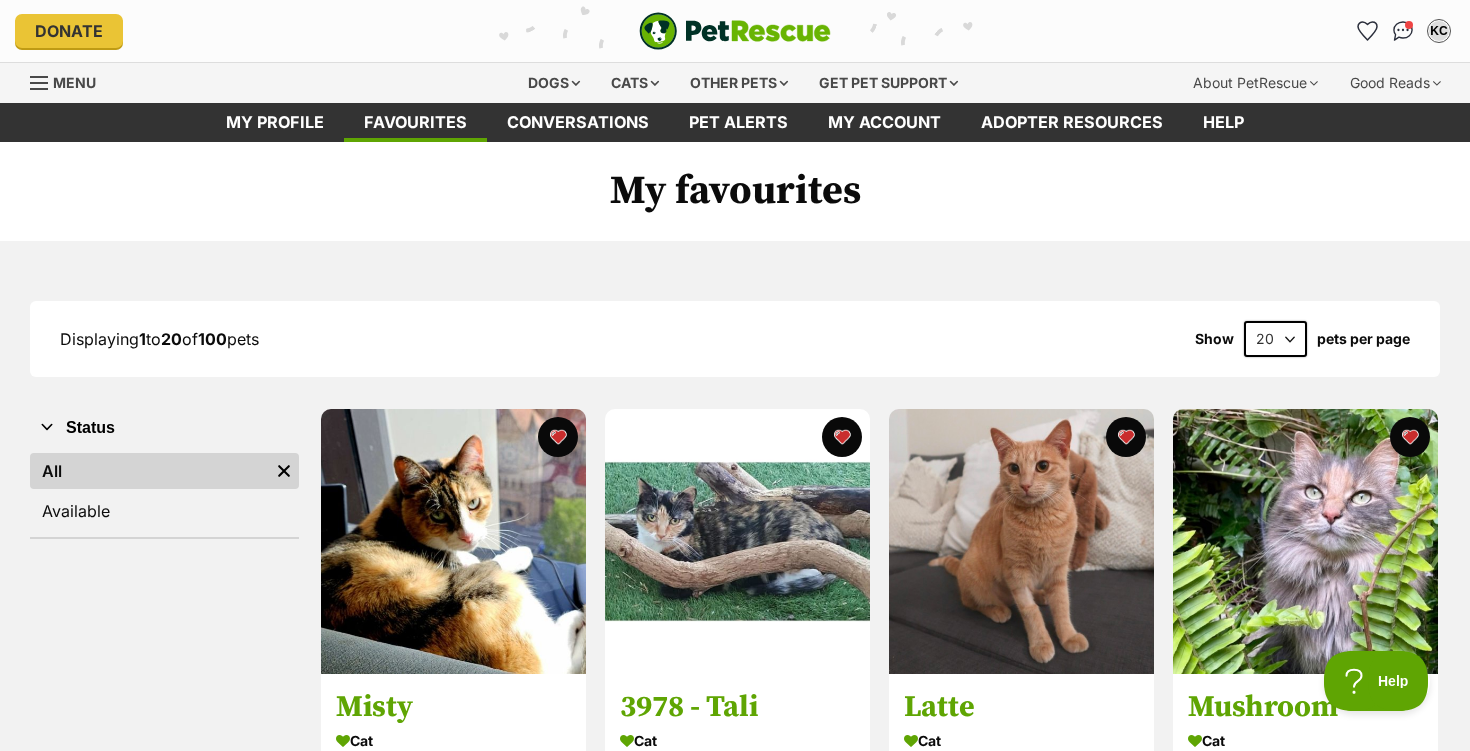 scroll, scrollTop: 0, scrollLeft: 0, axis: both 